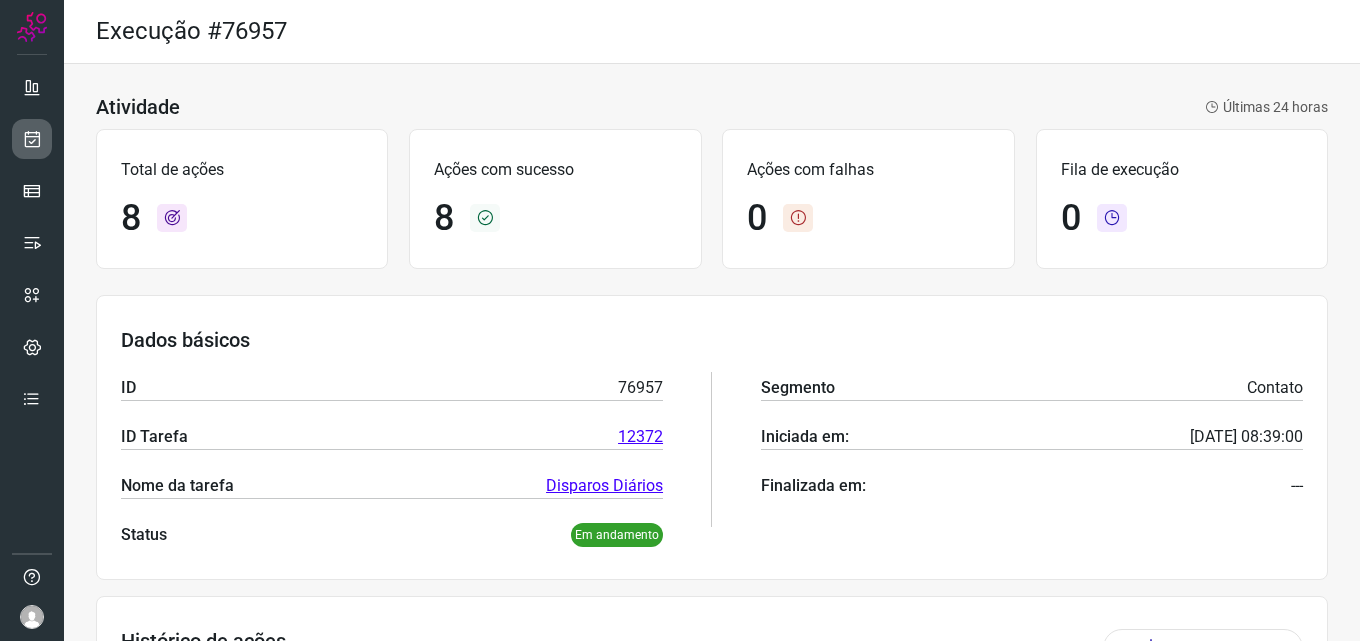 scroll, scrollTop: 0, scrollLeft: 0, axis: both 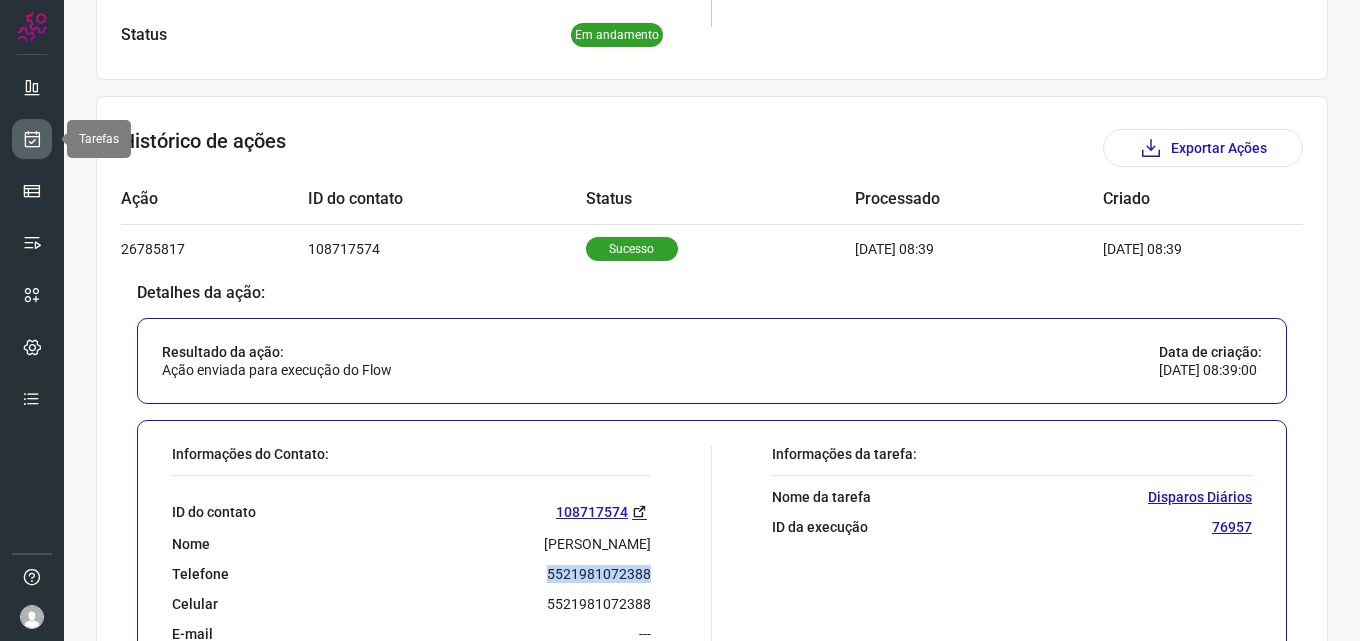 click at bounding box center [32, 139] 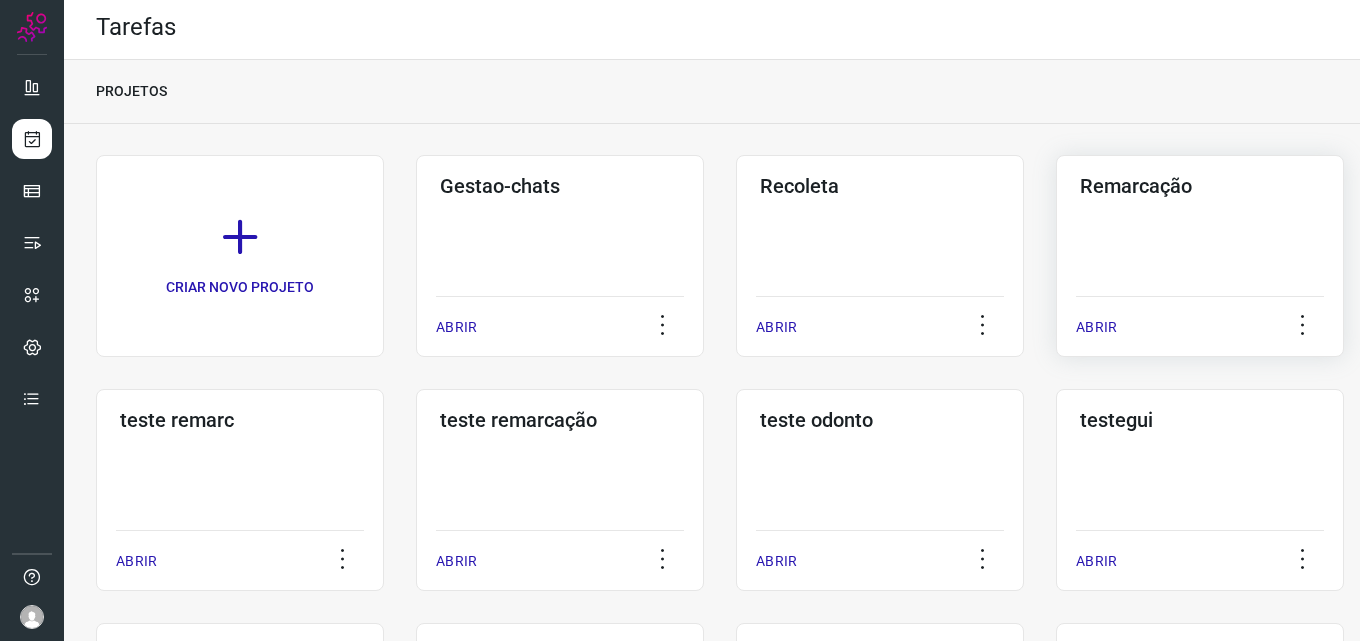 click on "Remarcação" at bounding box center [1200, 186] 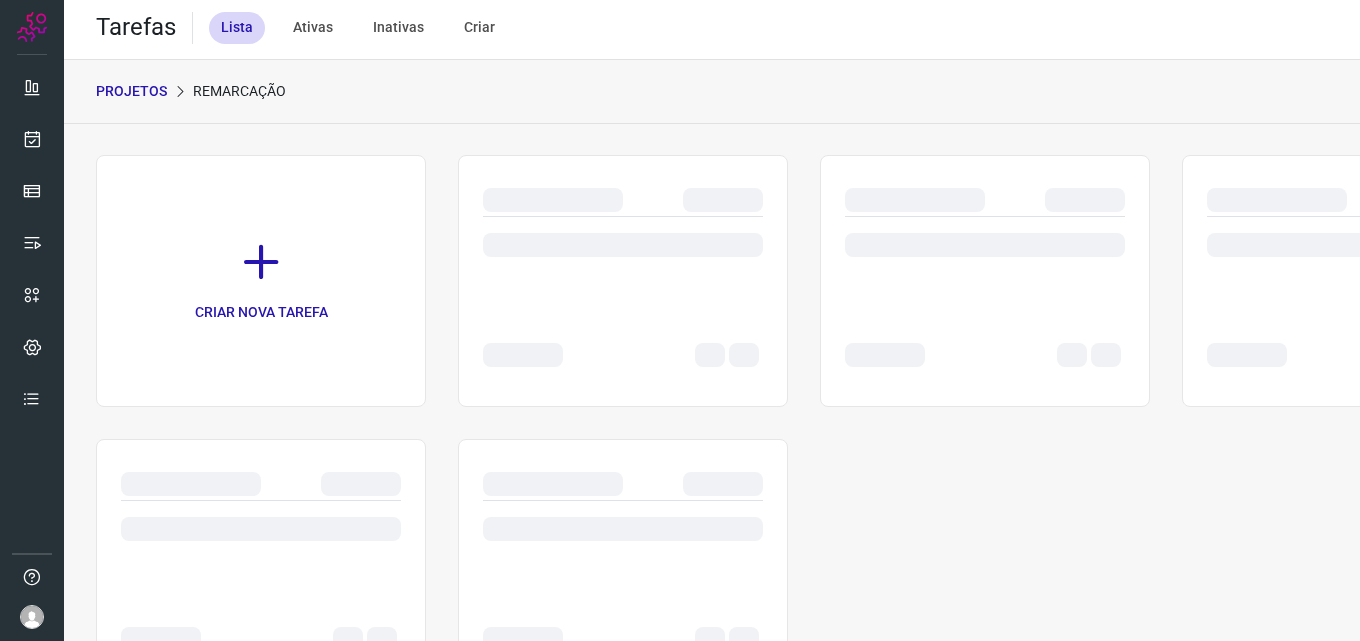click 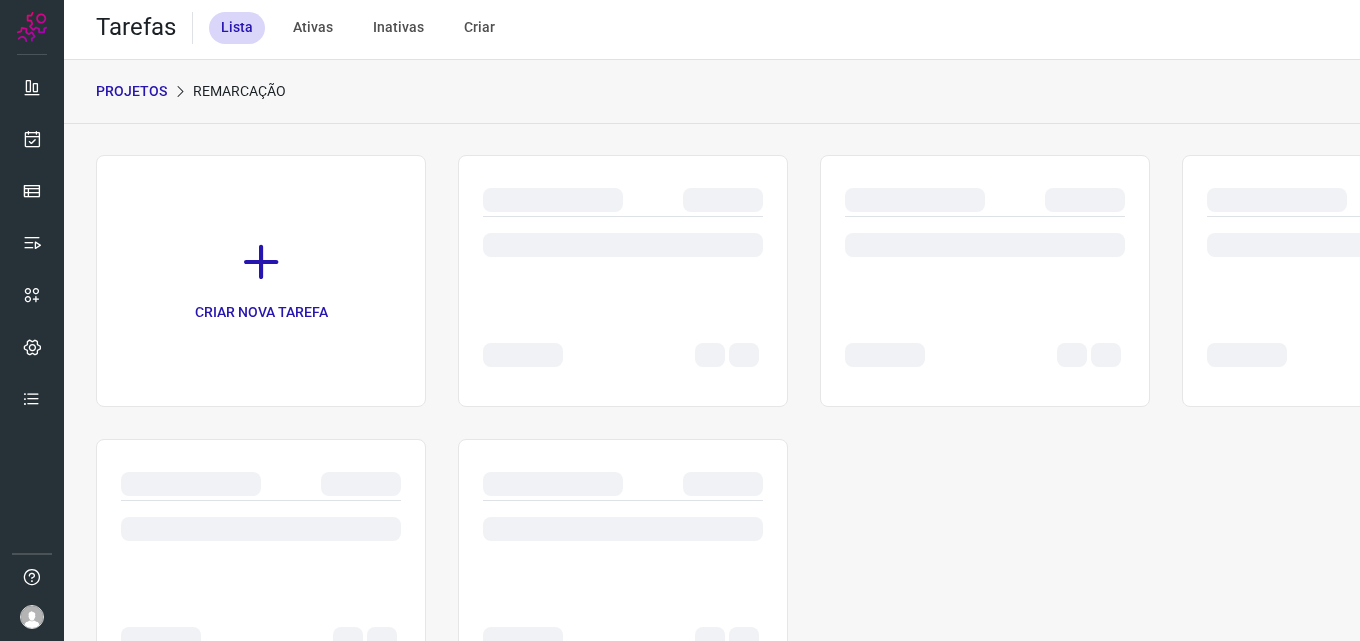 scroll, scrollTop: 0, scrollLeft: 0, axis: both 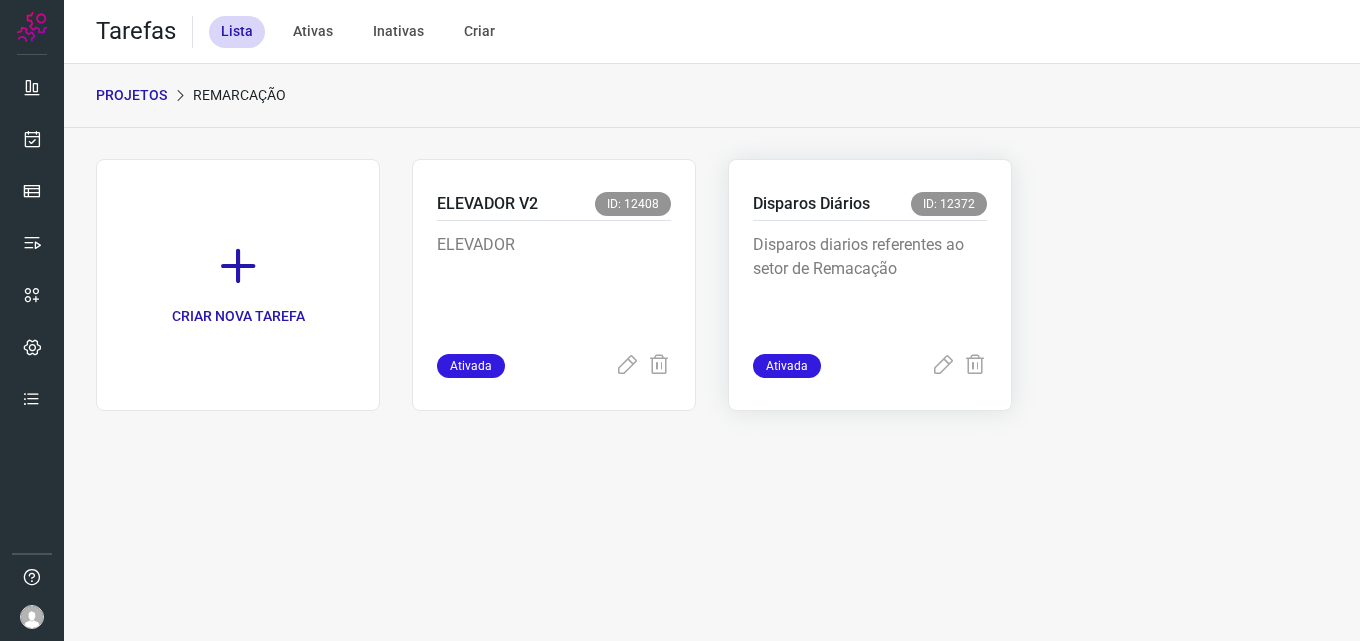 click on "Disparos diarios referentes ao setor de Remacação" at bounding box center (870, 283) 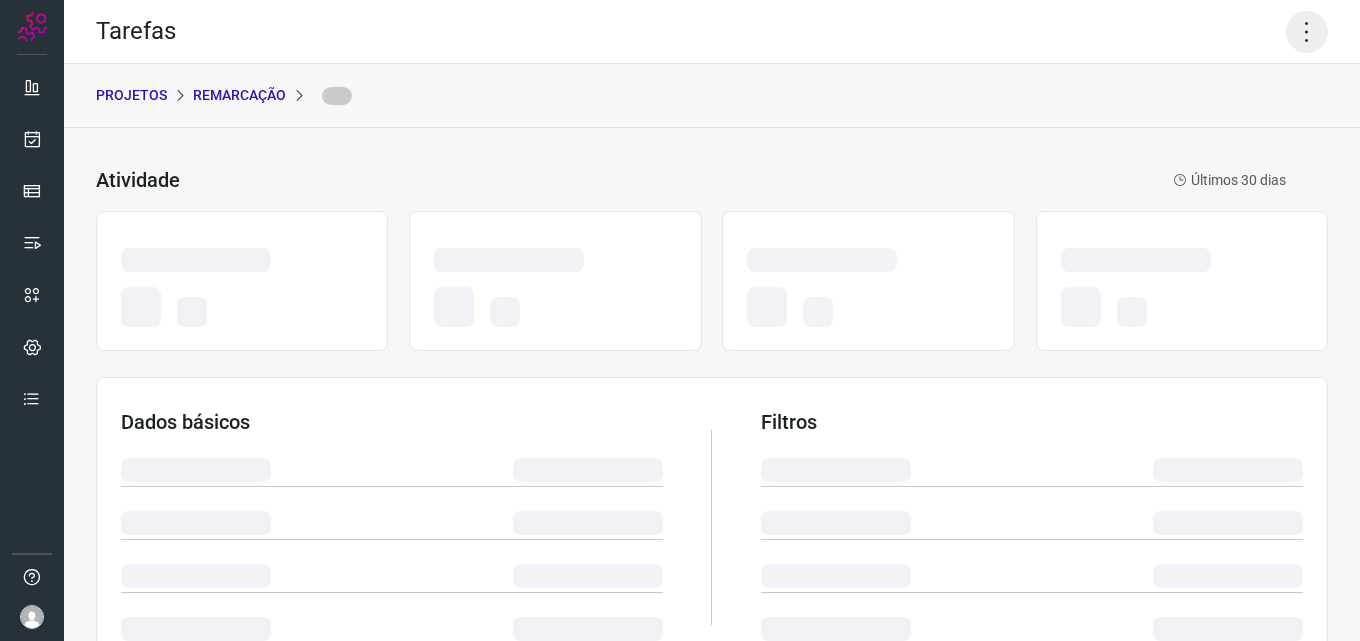 click 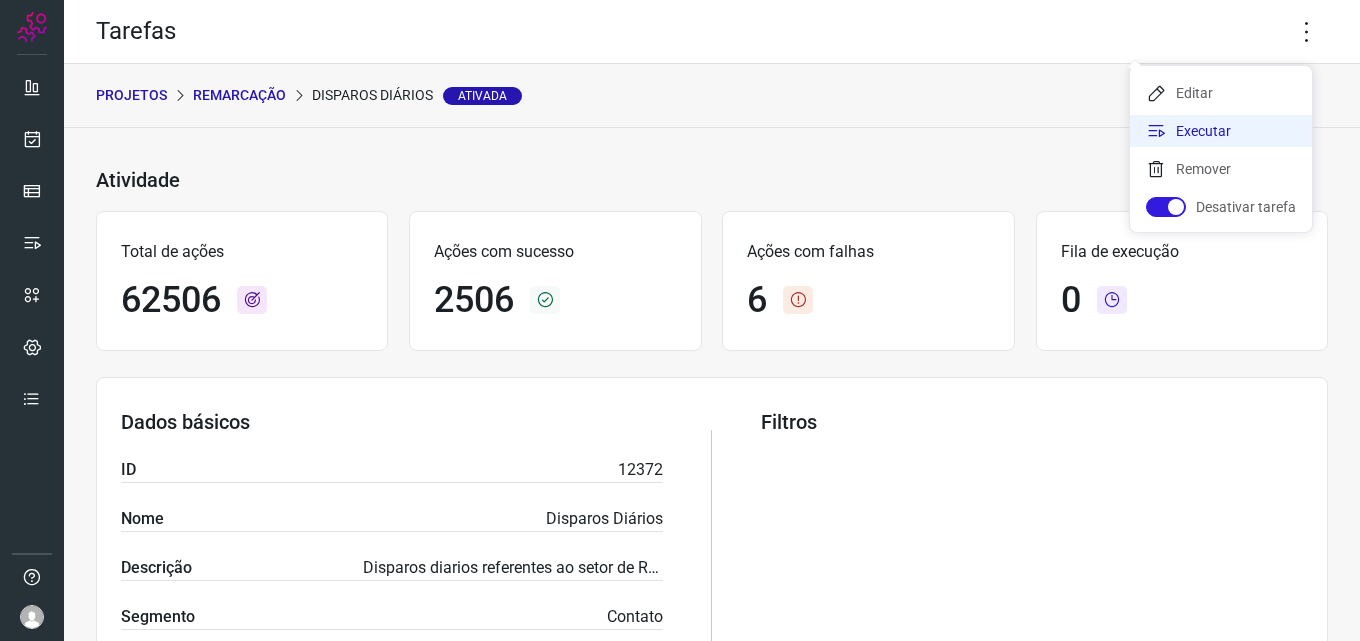 click on "Executar" 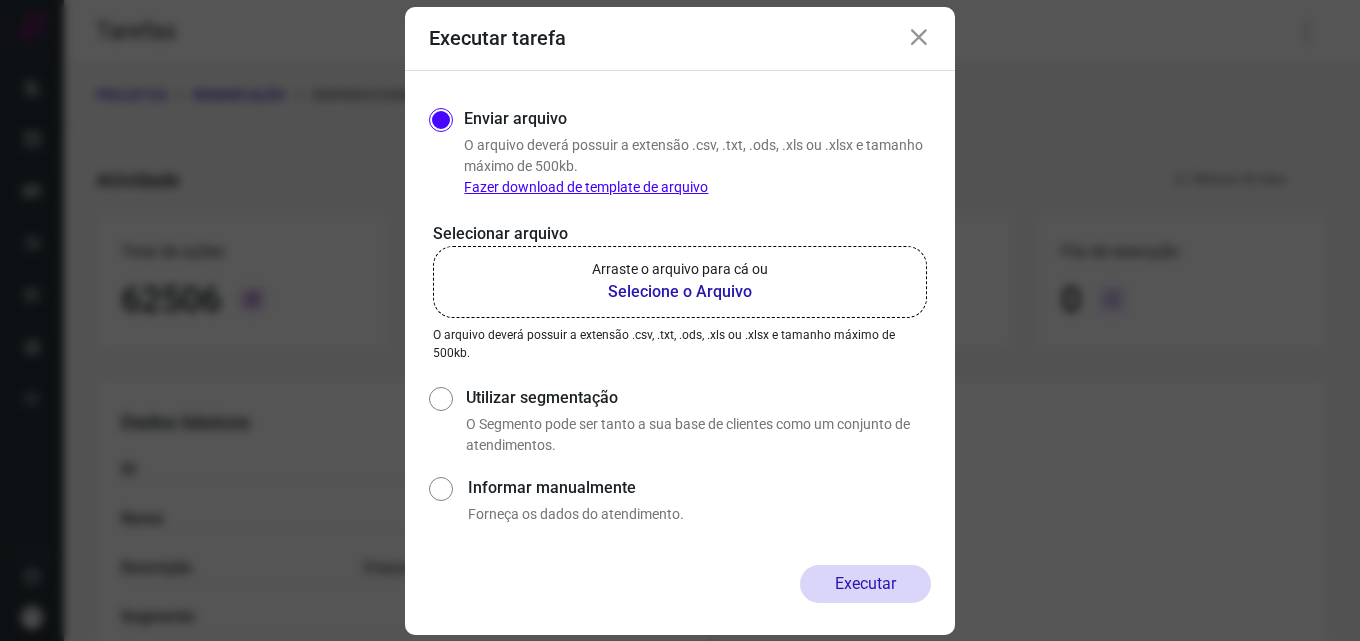 click on "Selecione o Arquivo" at bounding box center (680, 292) 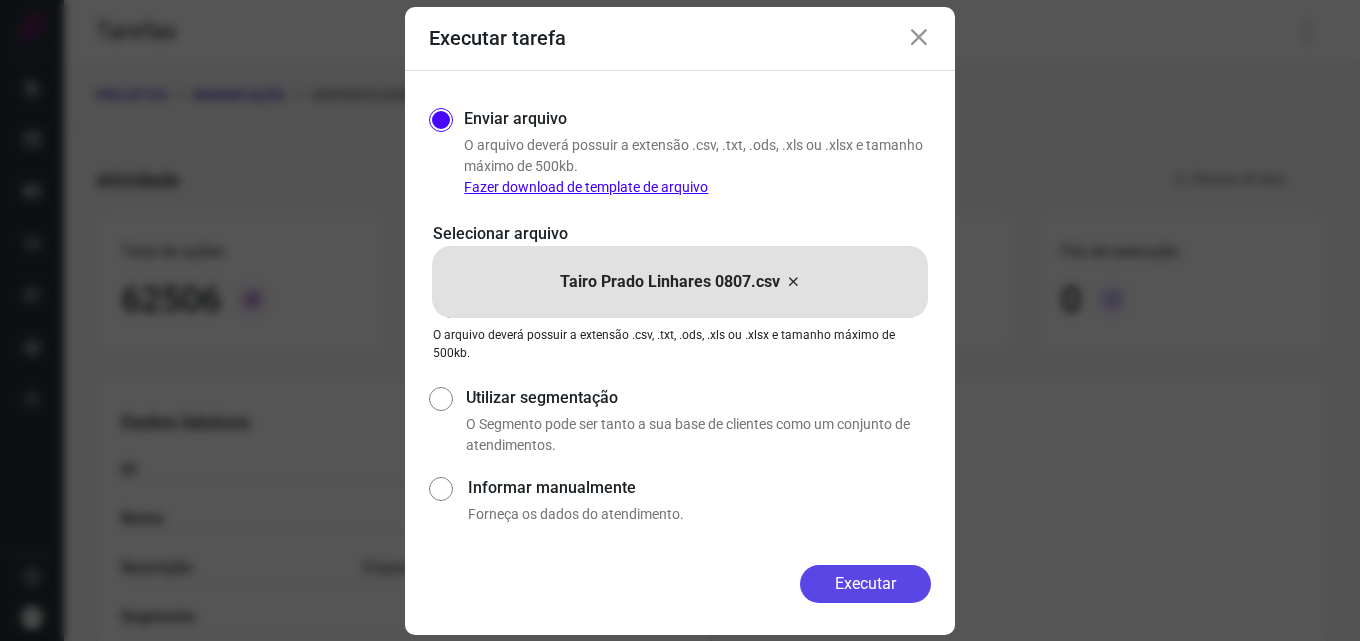 click on "Executar" at bounding box center [865, 584] 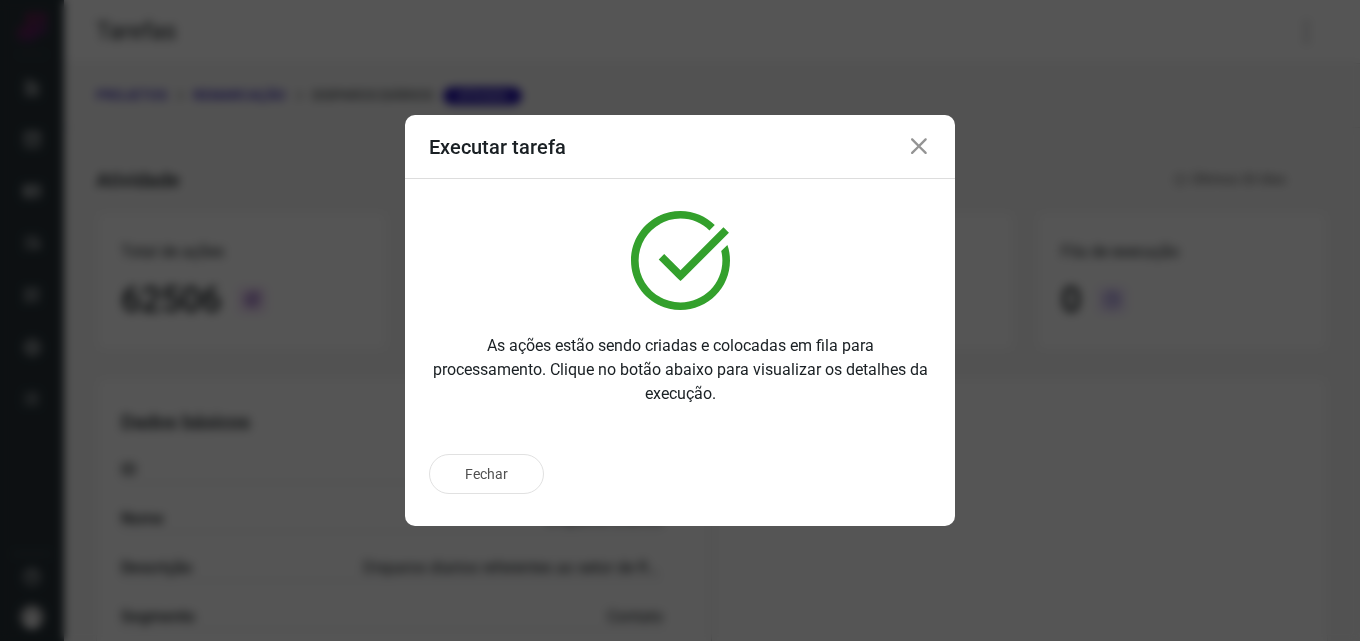 click on "Executar tarefa As ações estão sendo criadas e colocadas em fila para processamento. Clique no botão abaixo para visualizar os detalhes da execução.  Fechar" at bounding box center [680, 320] 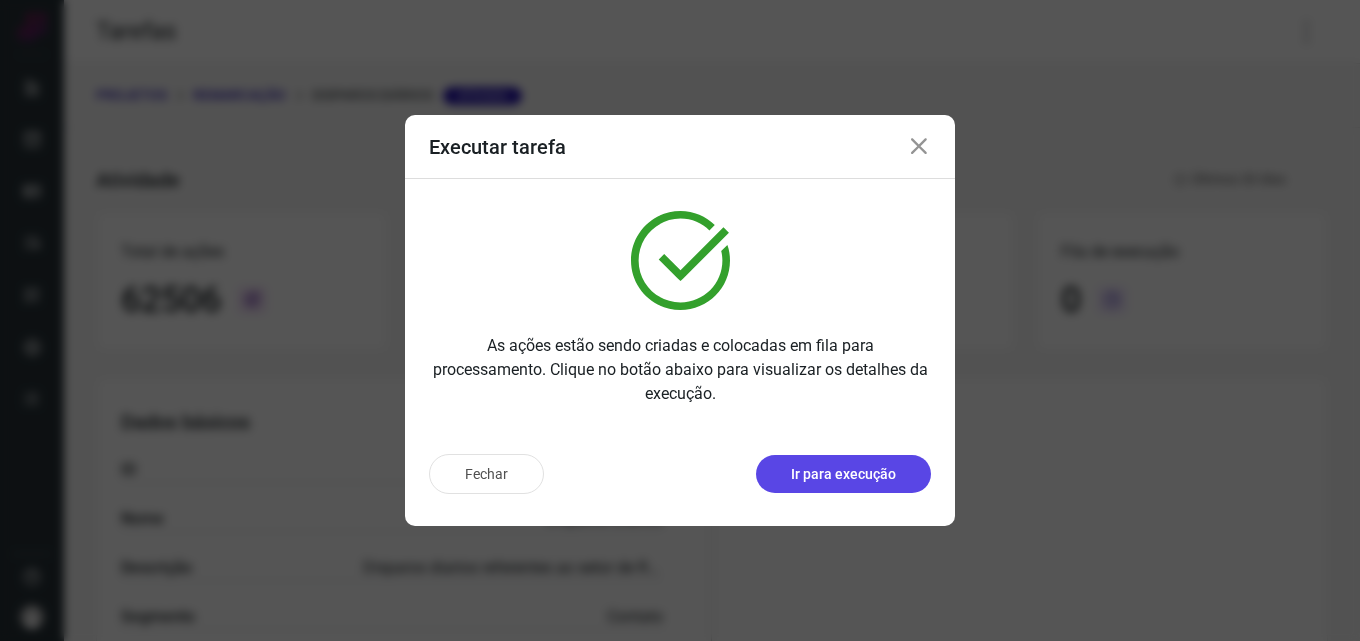 click on "Ir para execução" at bounding box center (843, 474) 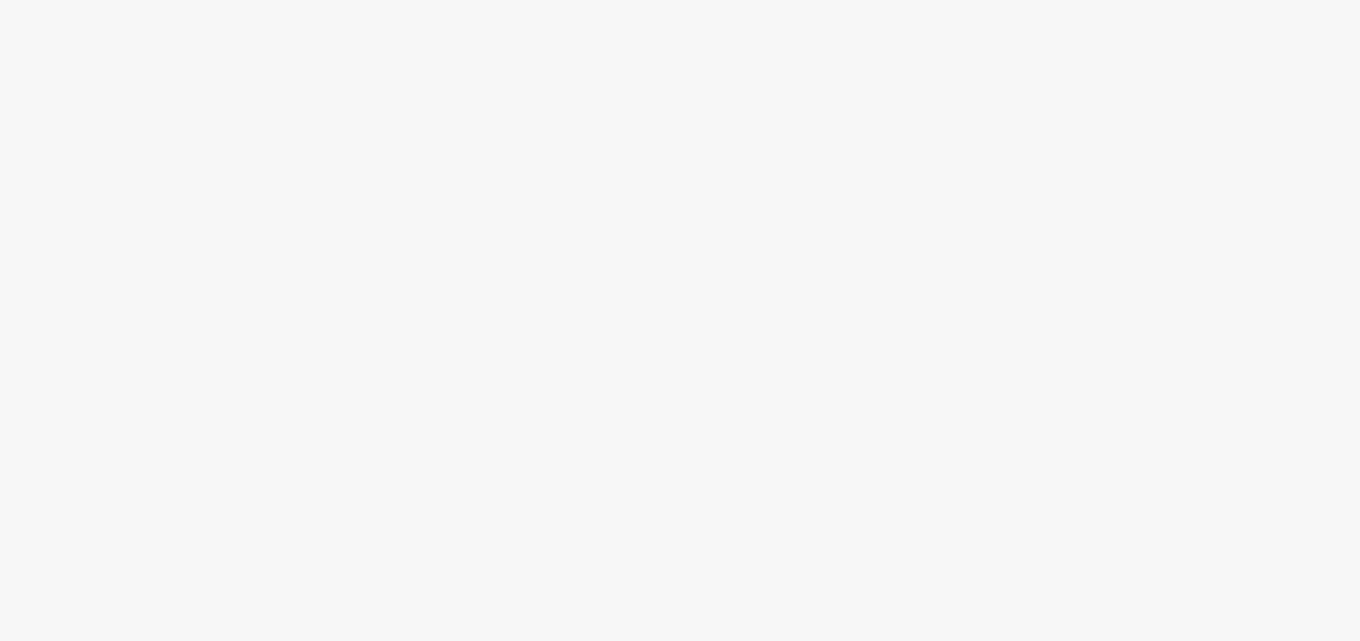 scroll, scrollTop: 0, scrollLeft: 0, axis: both 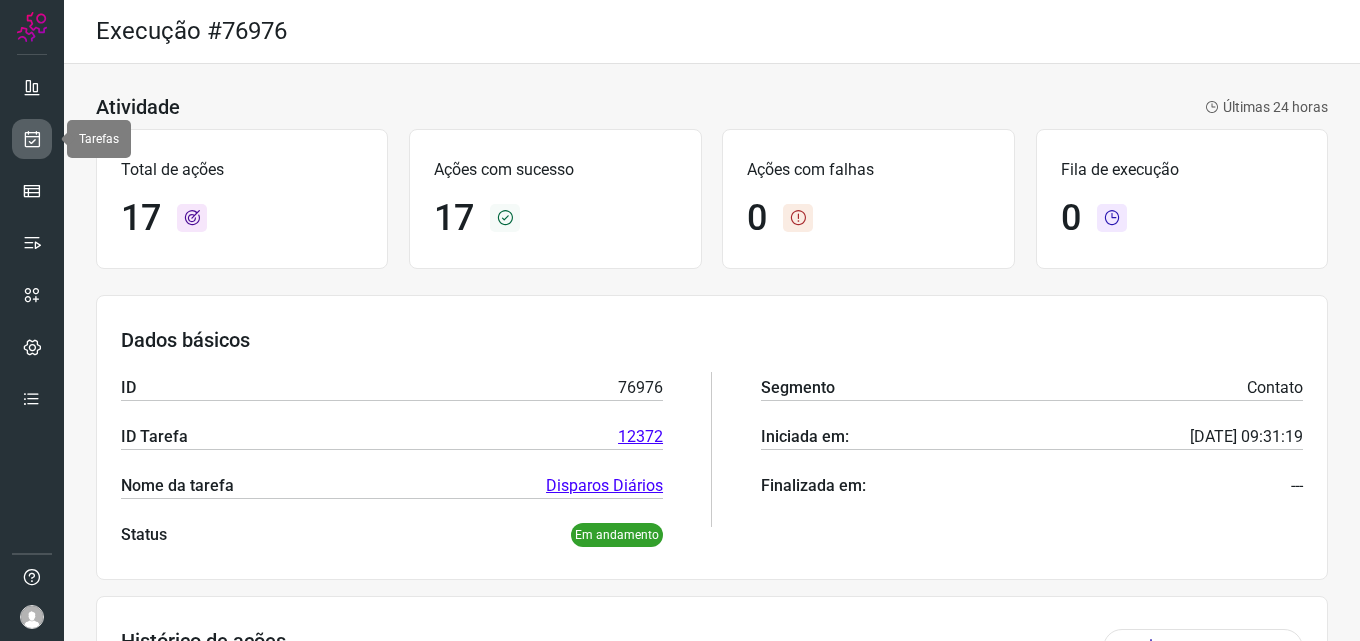click at bounding box center (32, 139) 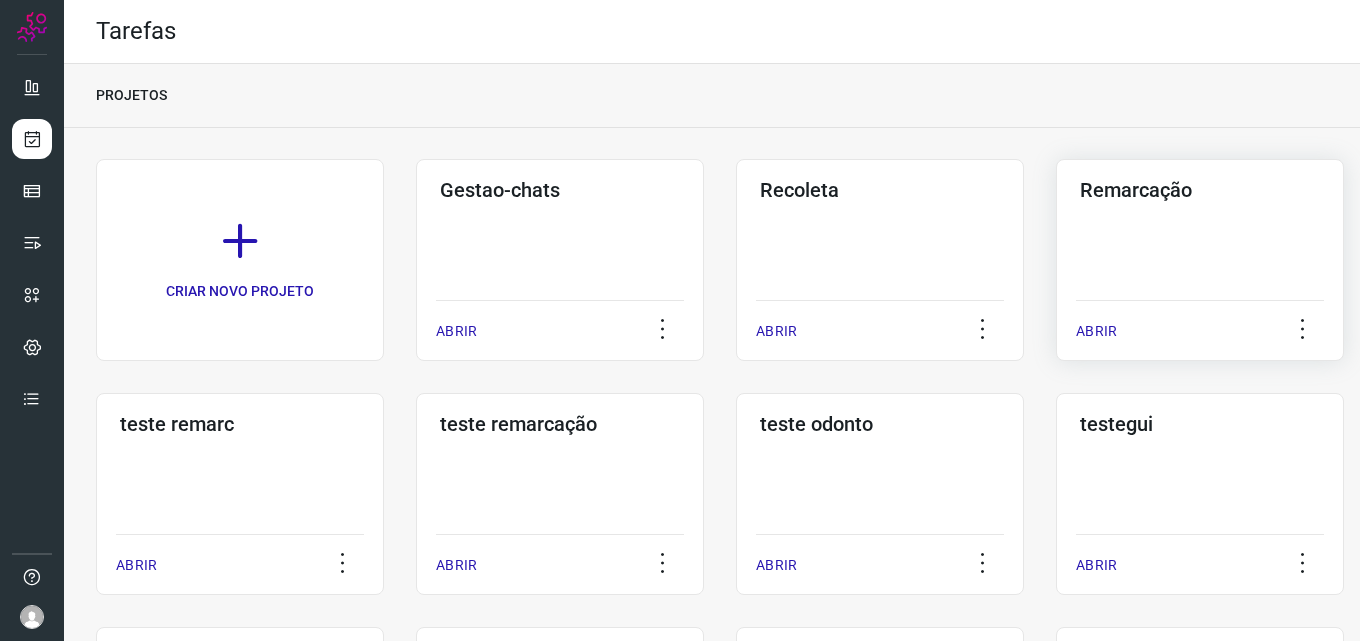 click on "Remarcação  ABRIR" 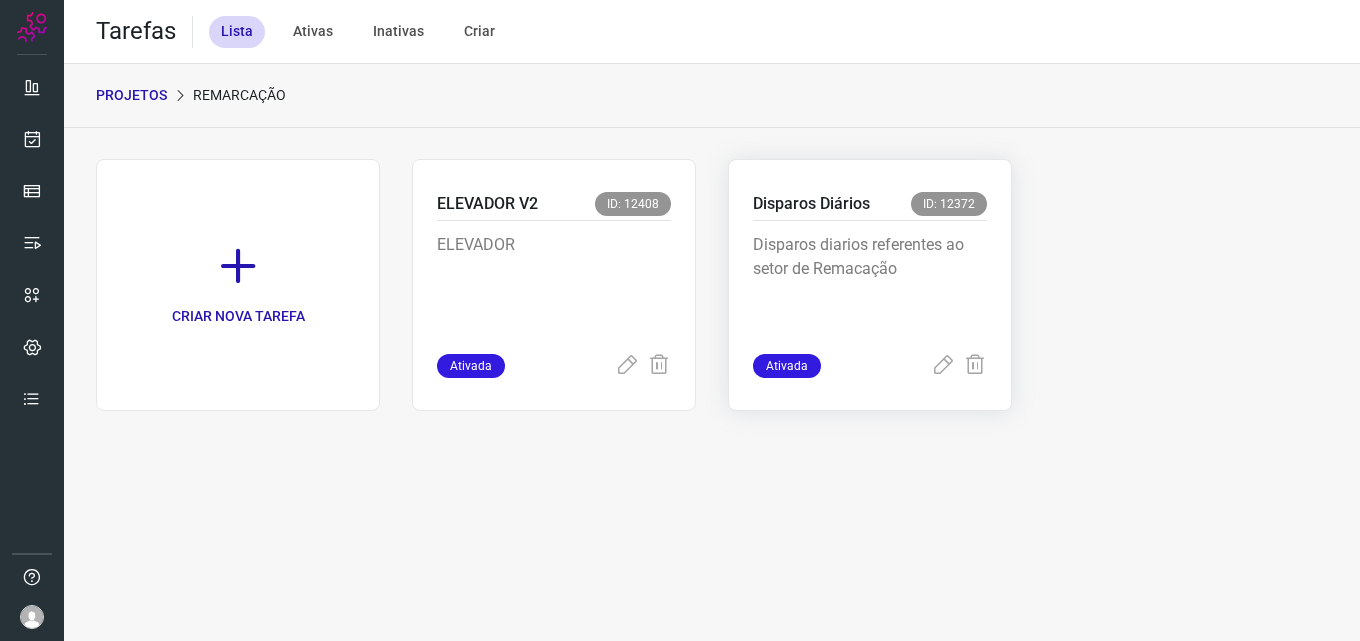 click on "Disparos diarios referentes ao setor de Remacação" at bounding box center (870, 283) 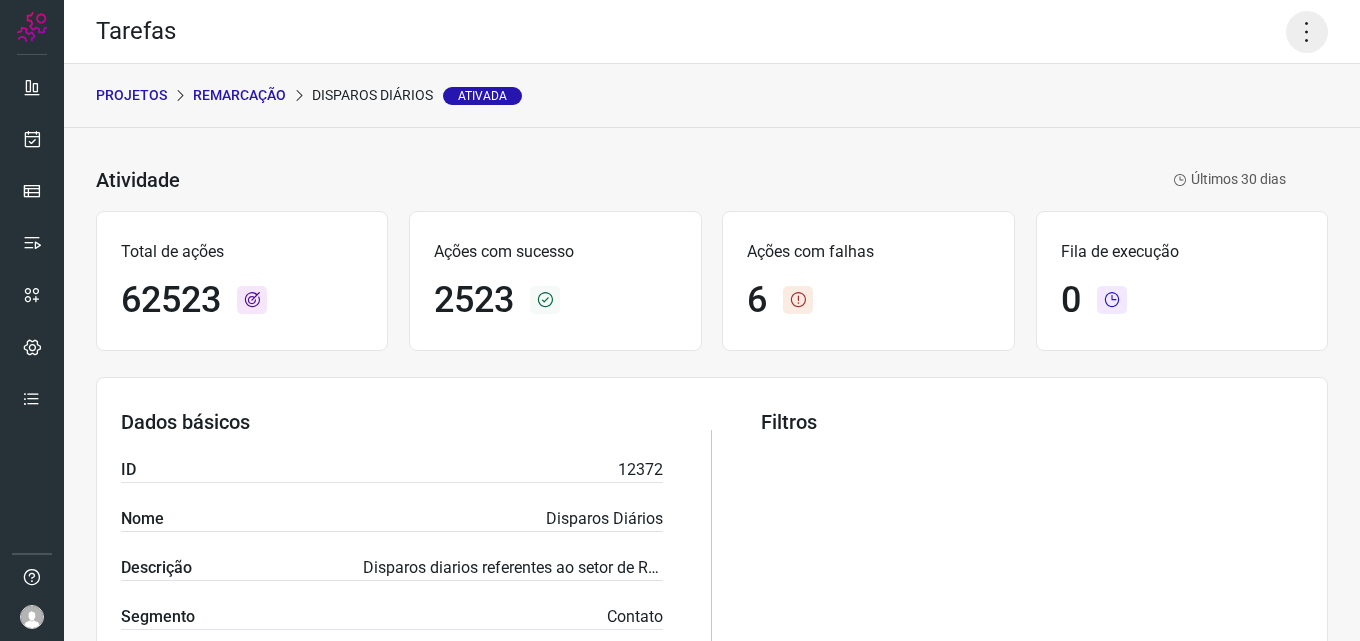 click 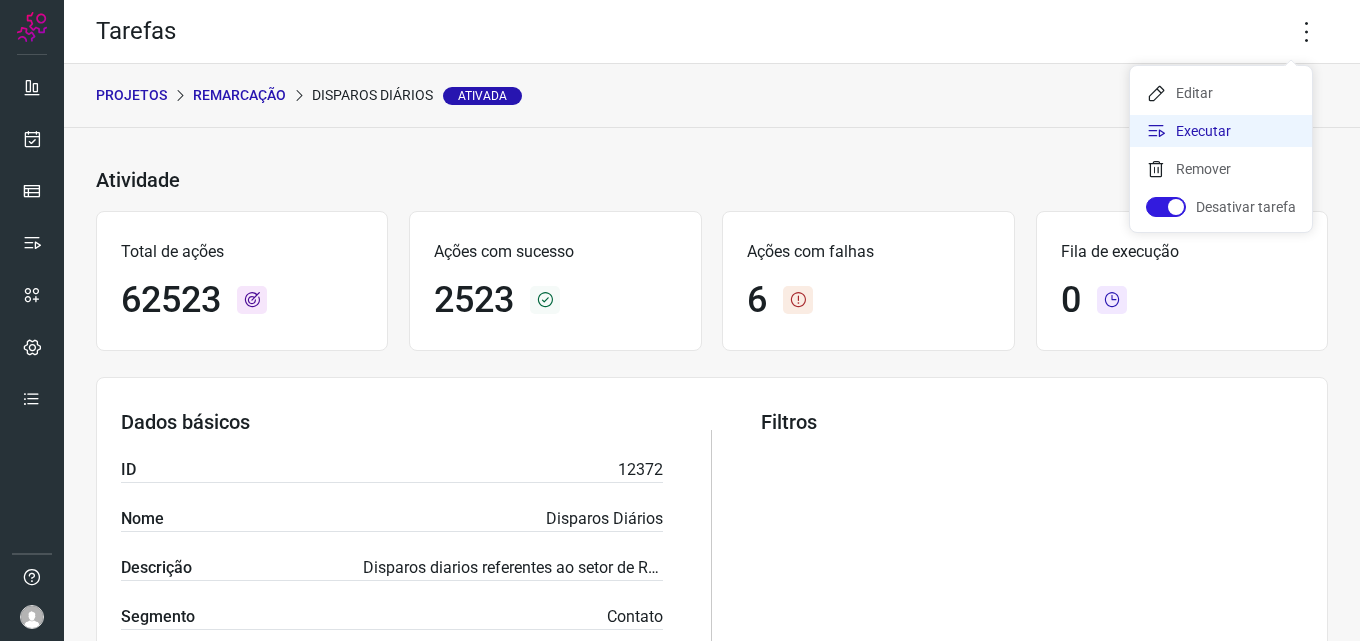 click on "Executar" 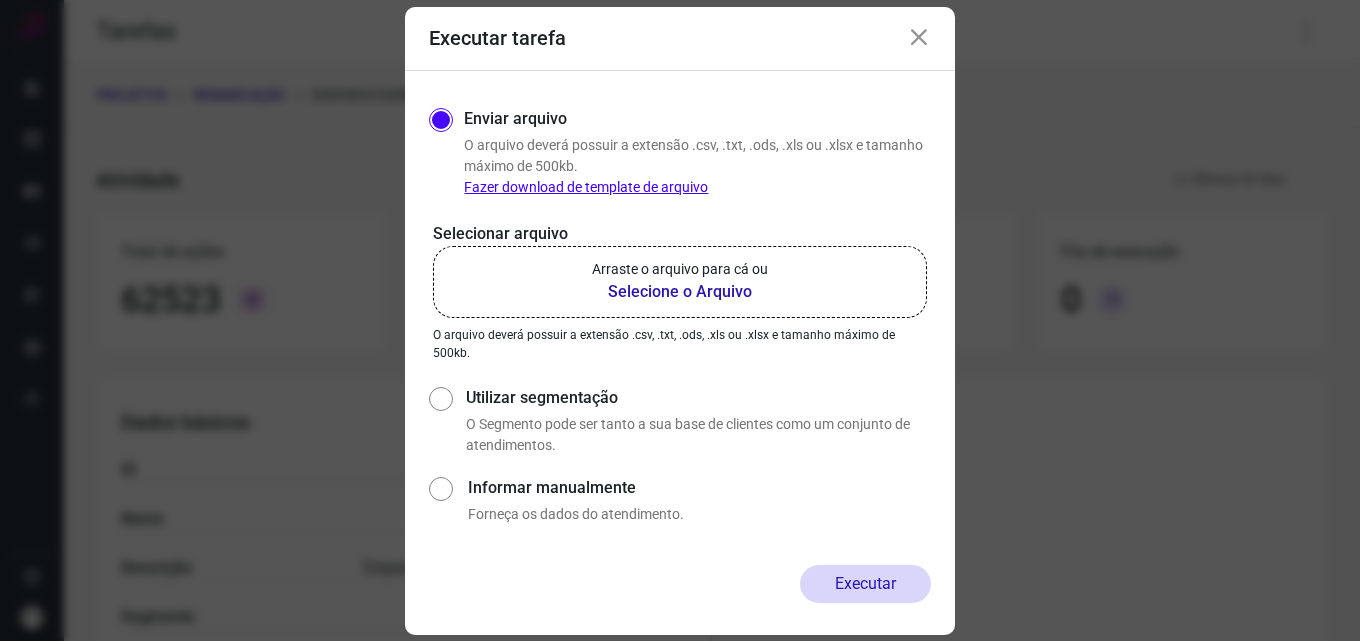 click on "Selecione o Arquivo" at bounding box center [680, 292] 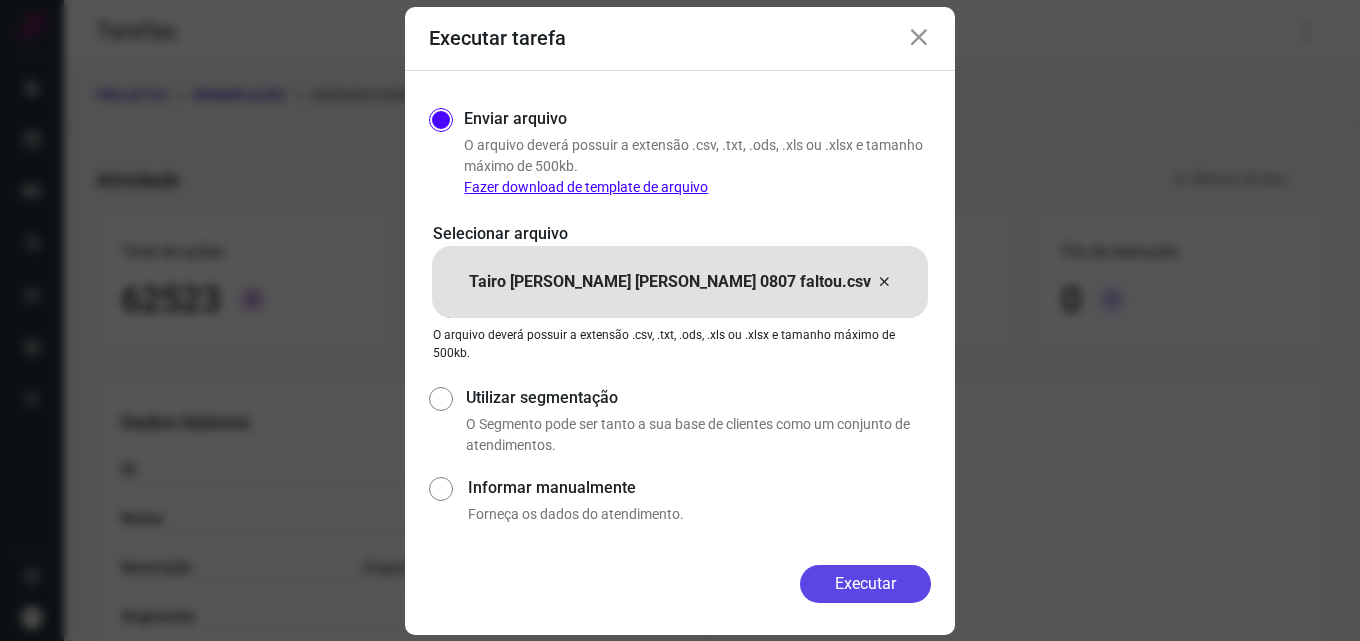click on "Executar" at bounding box center (865, 584) 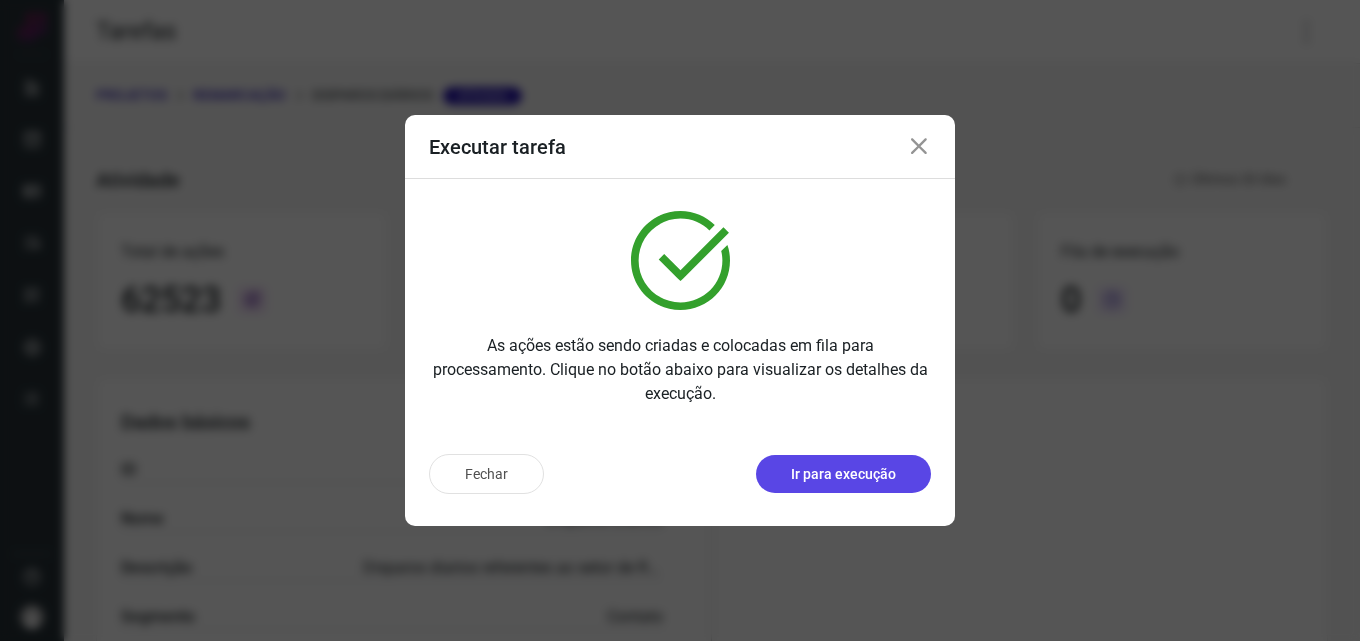 click on "Ir para execução" at bounding box center (843, 474) 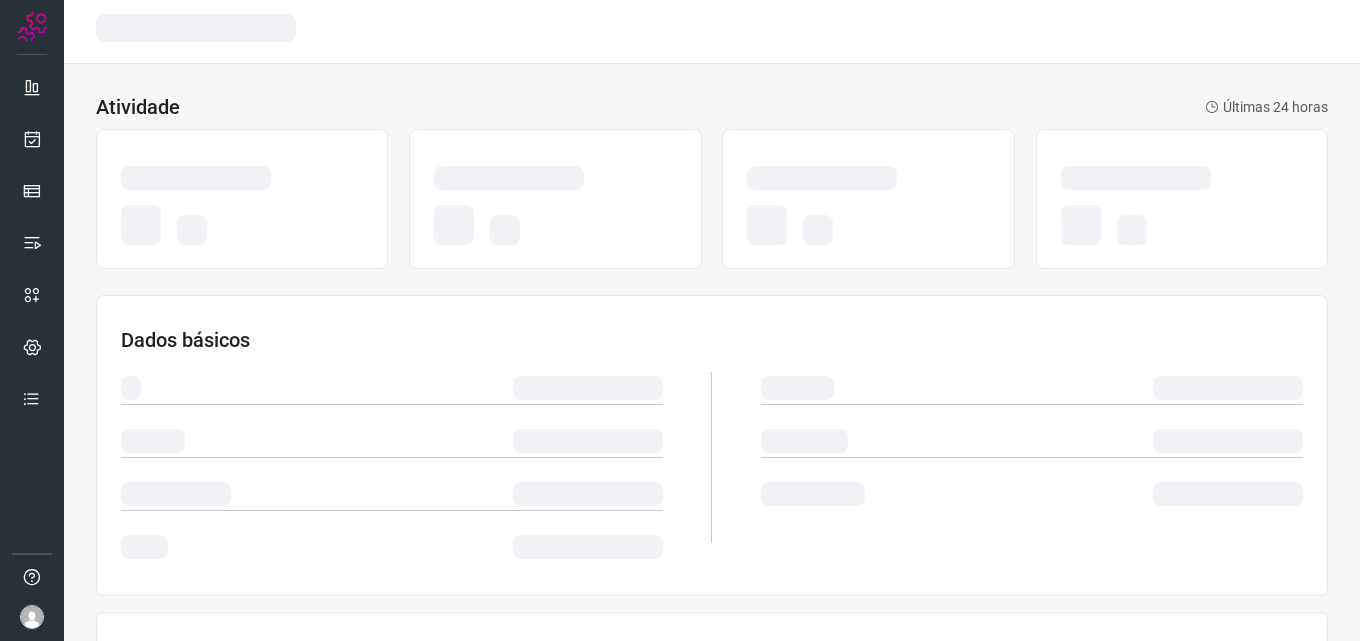 scroll, scrollTop: 0, scrollLeft: 0, axis: both 